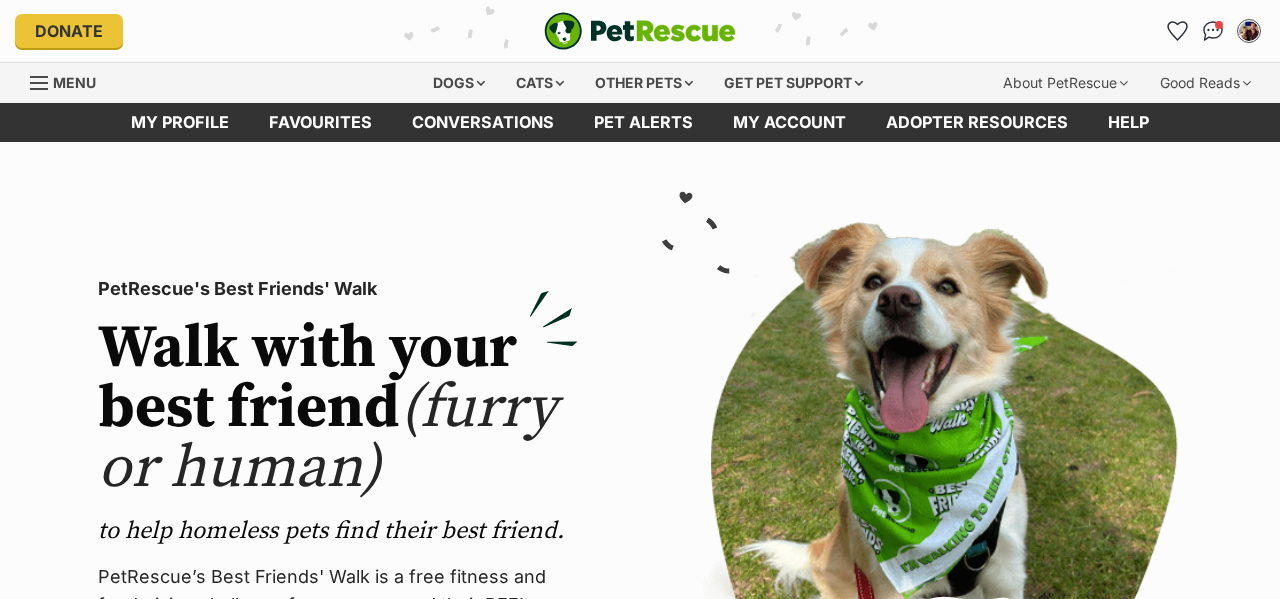 scroll, scrollTop: 0, scrollLeft: 0, axis: both 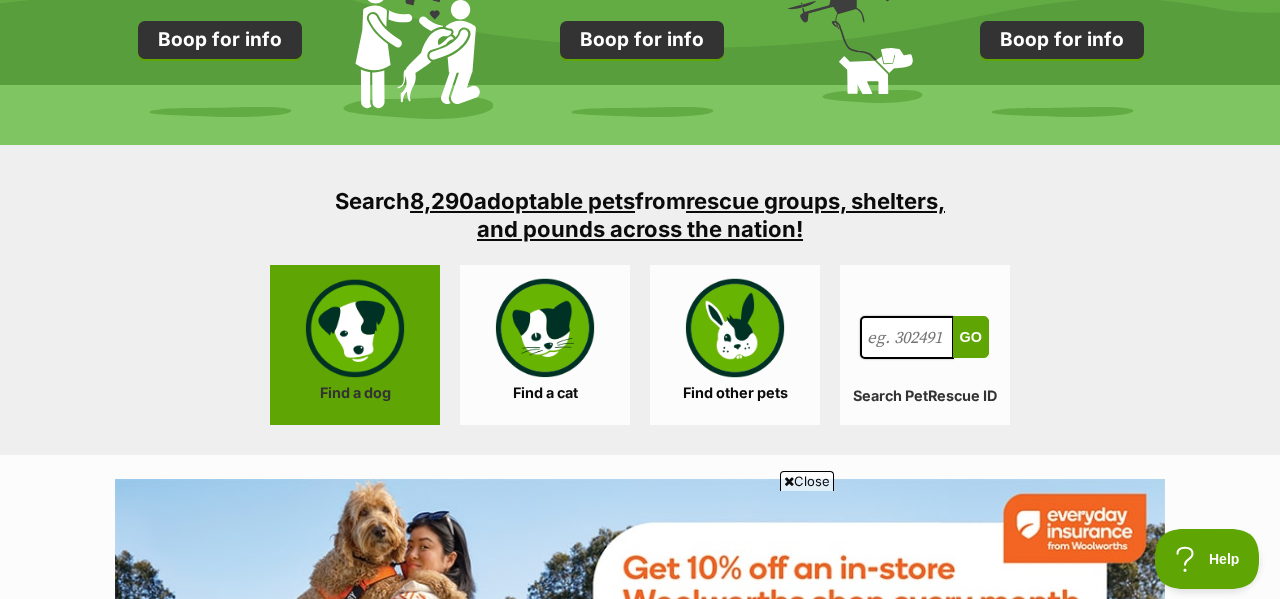 click on "Find a dog" at bounding box center [355, 345] 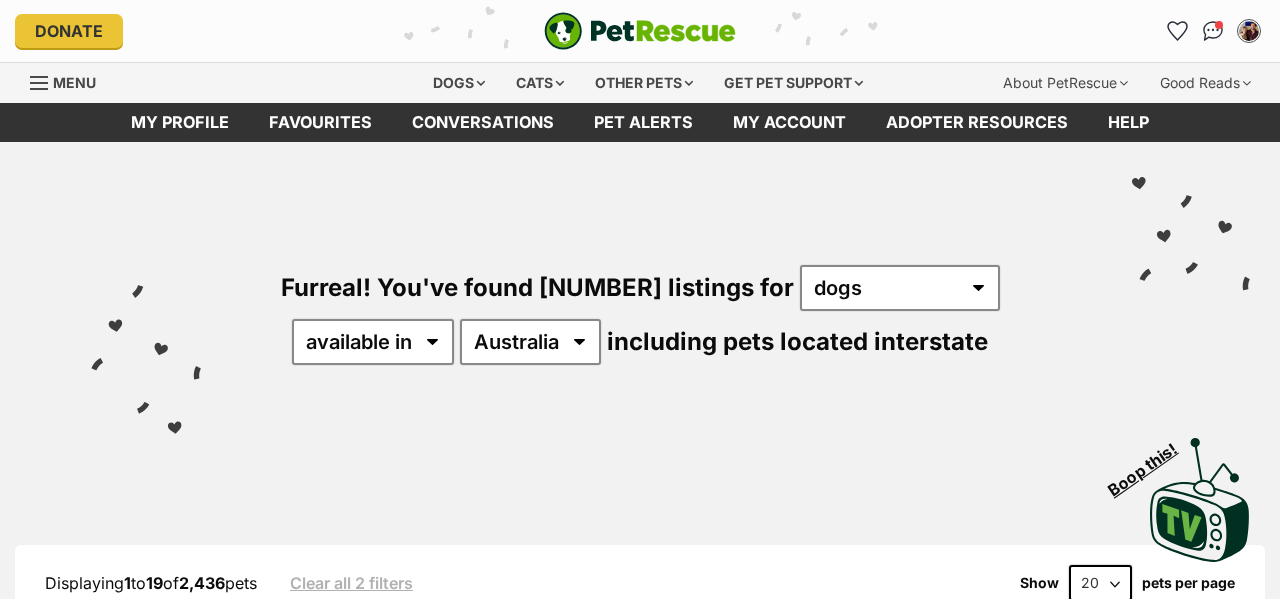 scroll, scrollTop: 0, scrollLeft: 0, axis: both 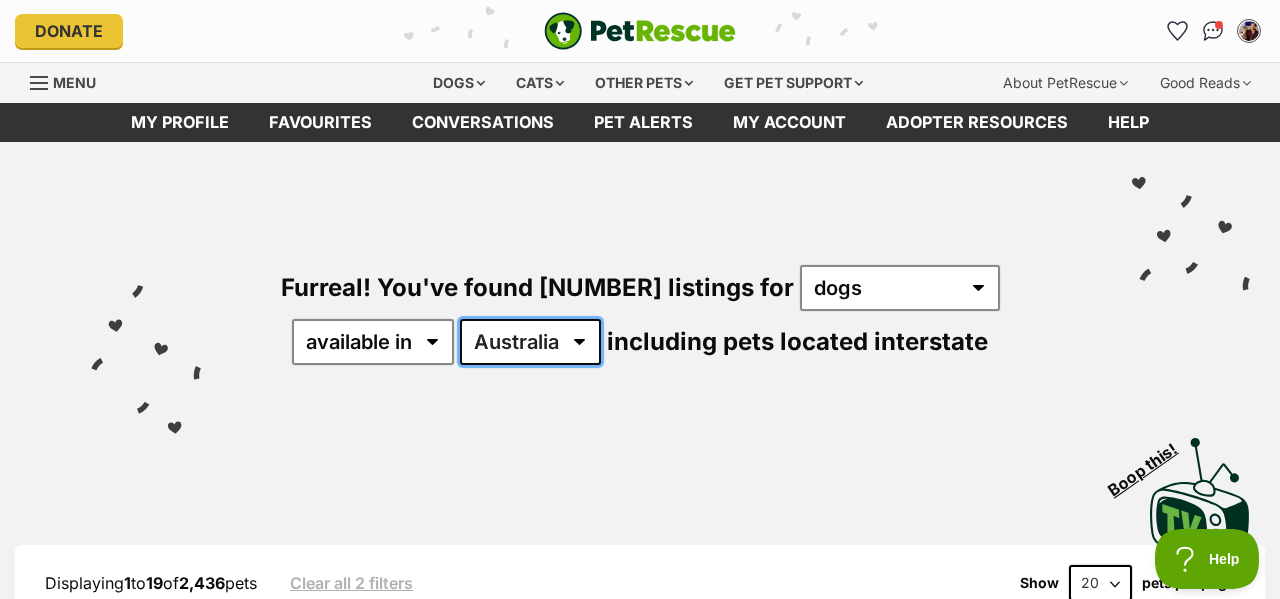 click on "Australia
ACT
NSW
NT
QLD
SA
TAS
VIC
WA" at bounding box center (530, 342) 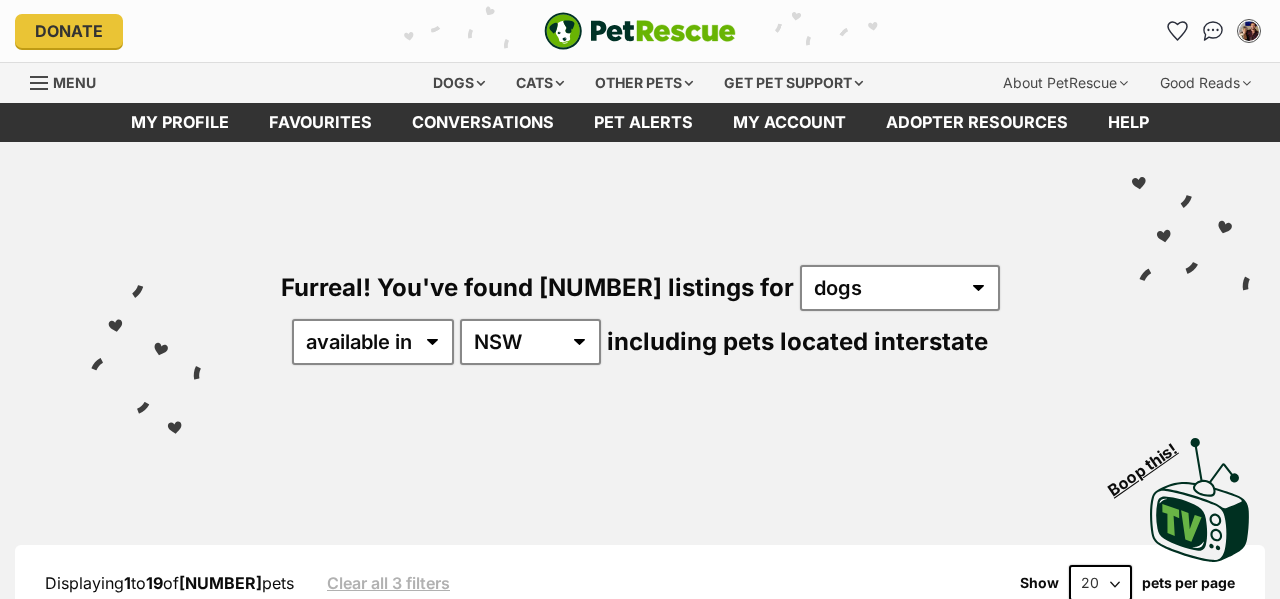 scroll, scrollTop: 32, scrollLeft: 0, axis: vertical 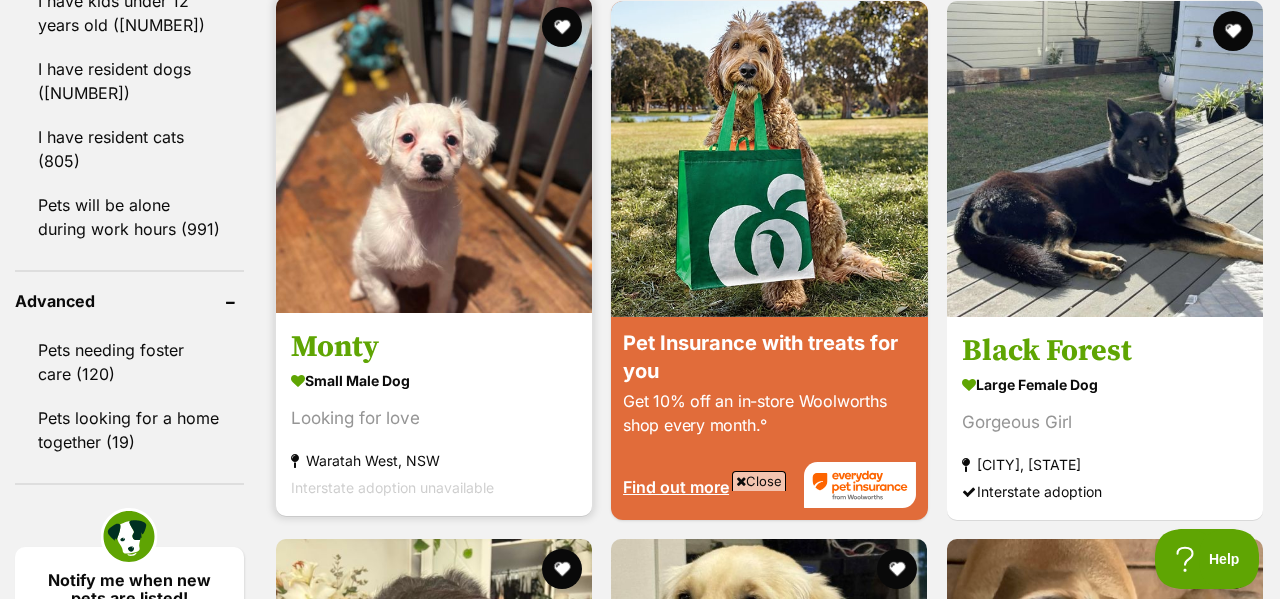 click on "Monty" at bounding box center (434, 347) 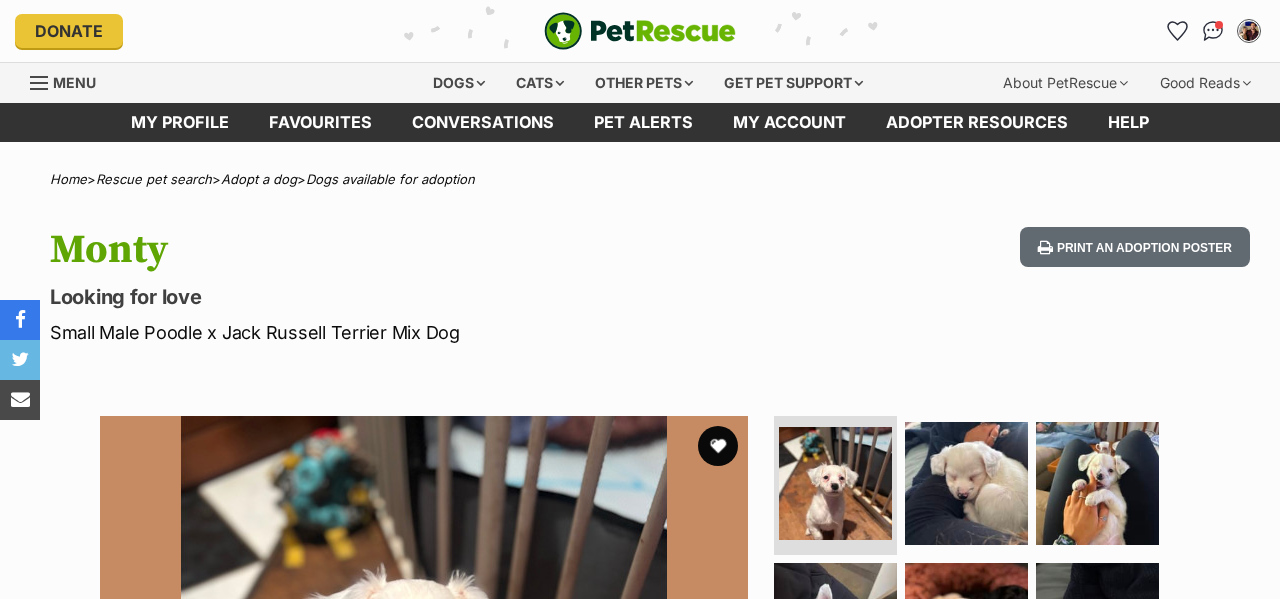 scroll, scrollTop: 0, scrollLeft: 0, axis: both 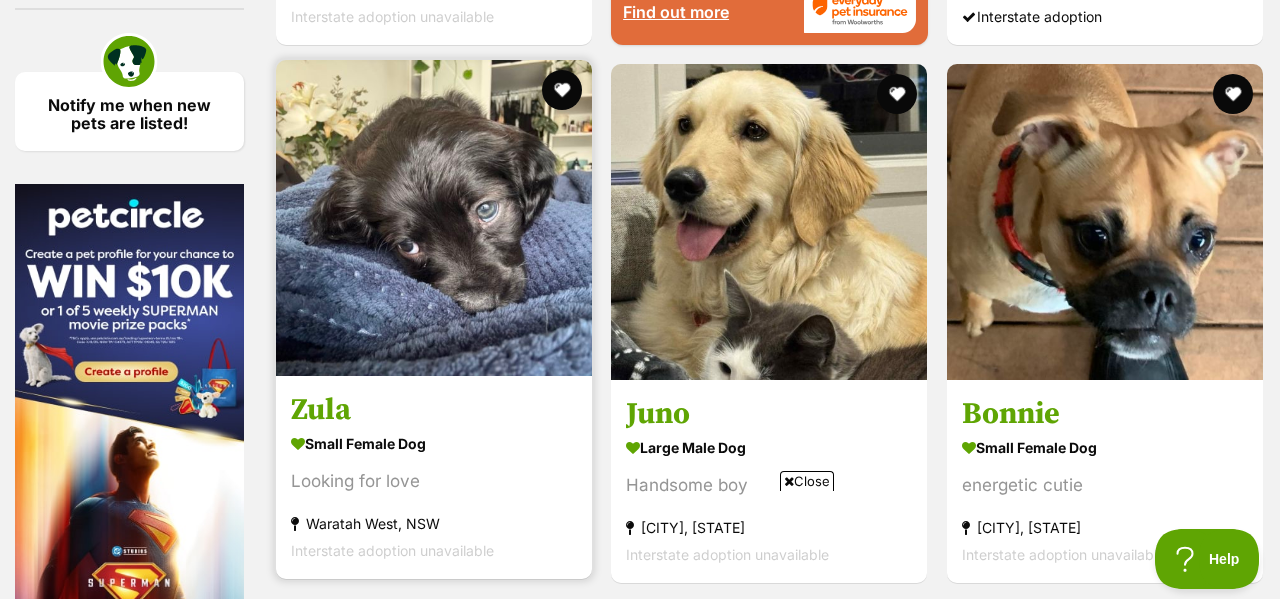 click on "Zula" at bounding box center [434, 410] 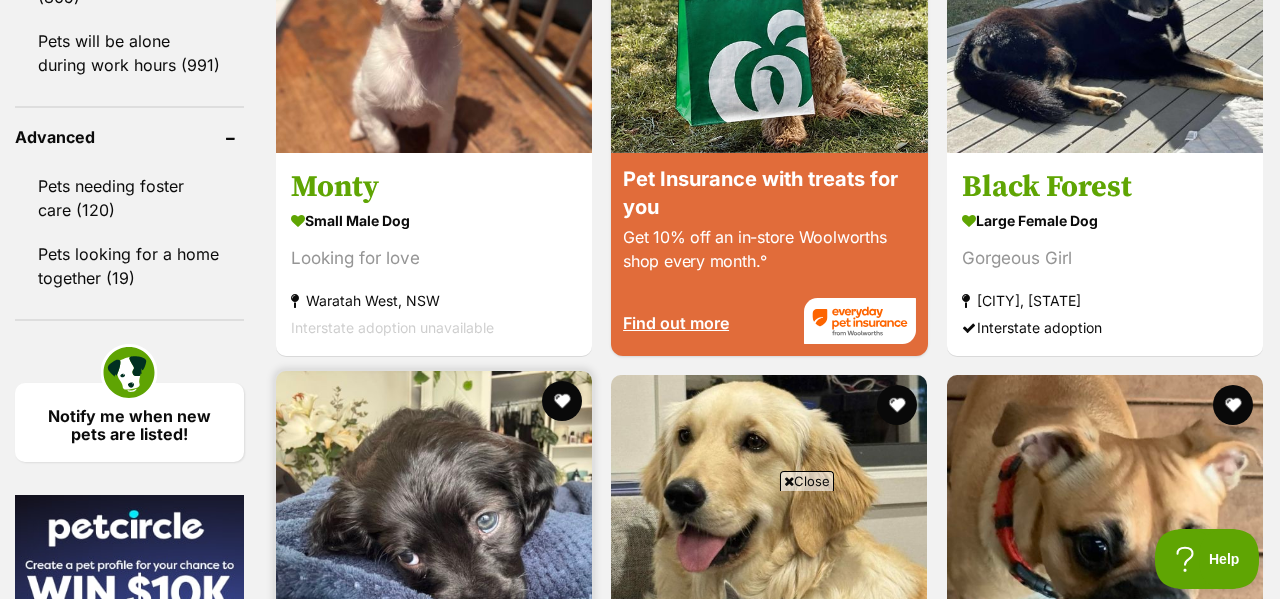 scroll, scrollTop: 2628, scrollLeft: 0, axis: vertical 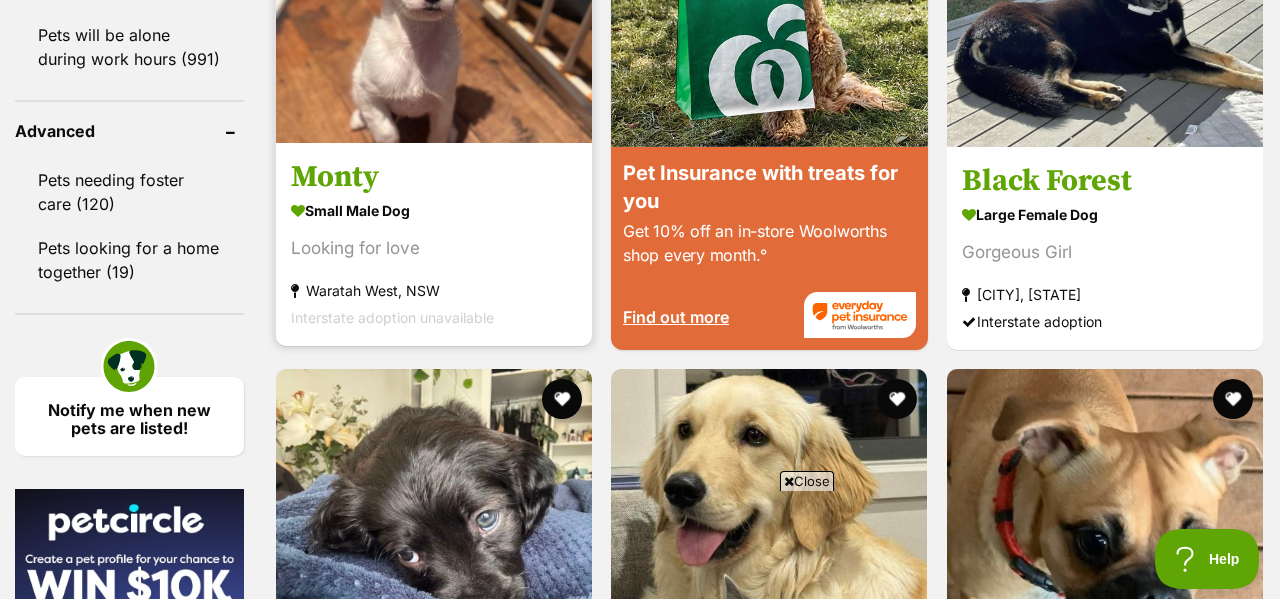 click on "small male Dog" at bounding box center (434, 210) 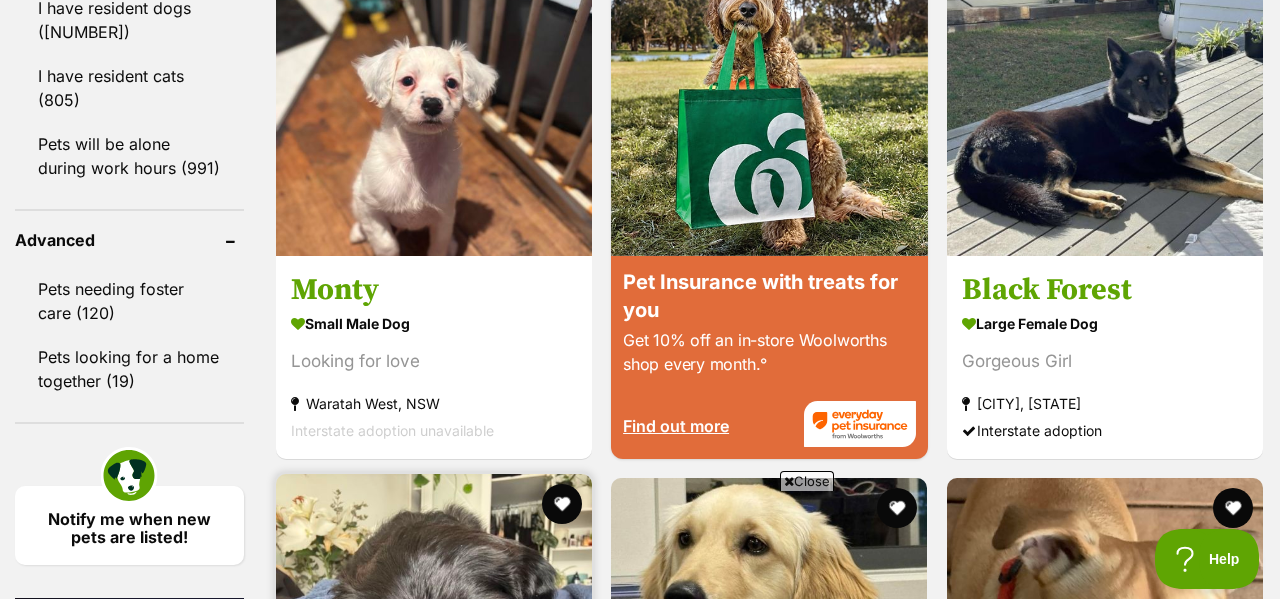 scroll, scrollTop: 2497, scrollLeft: 0, axis: vertical 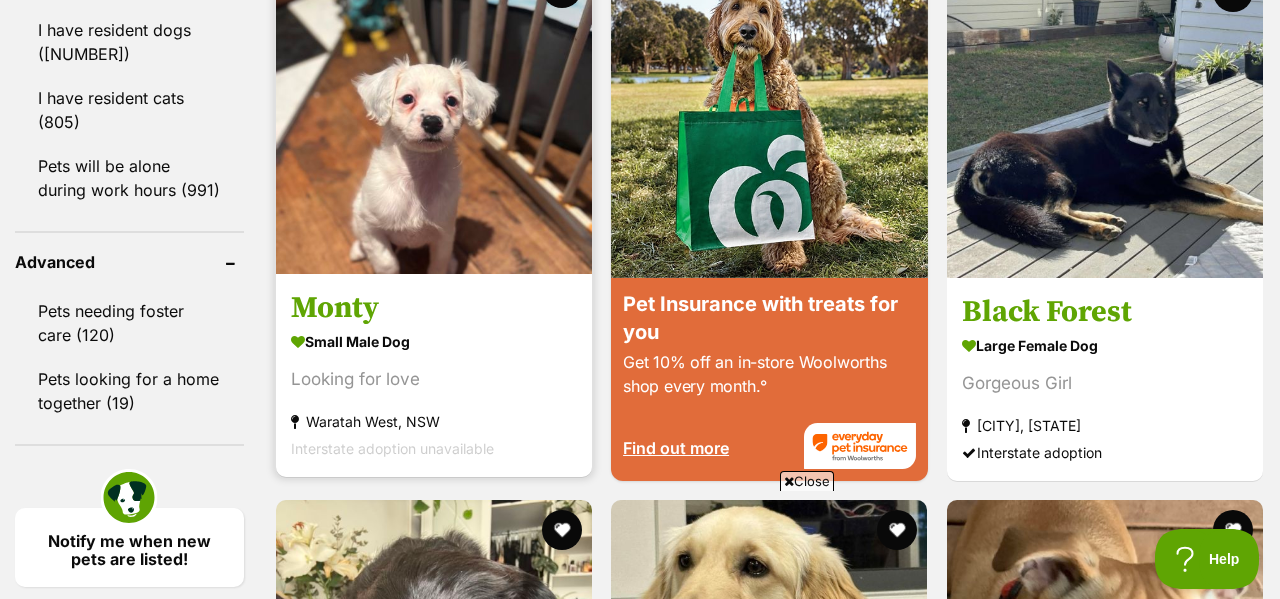 click on "Monty" at bounding box center (434, 308) 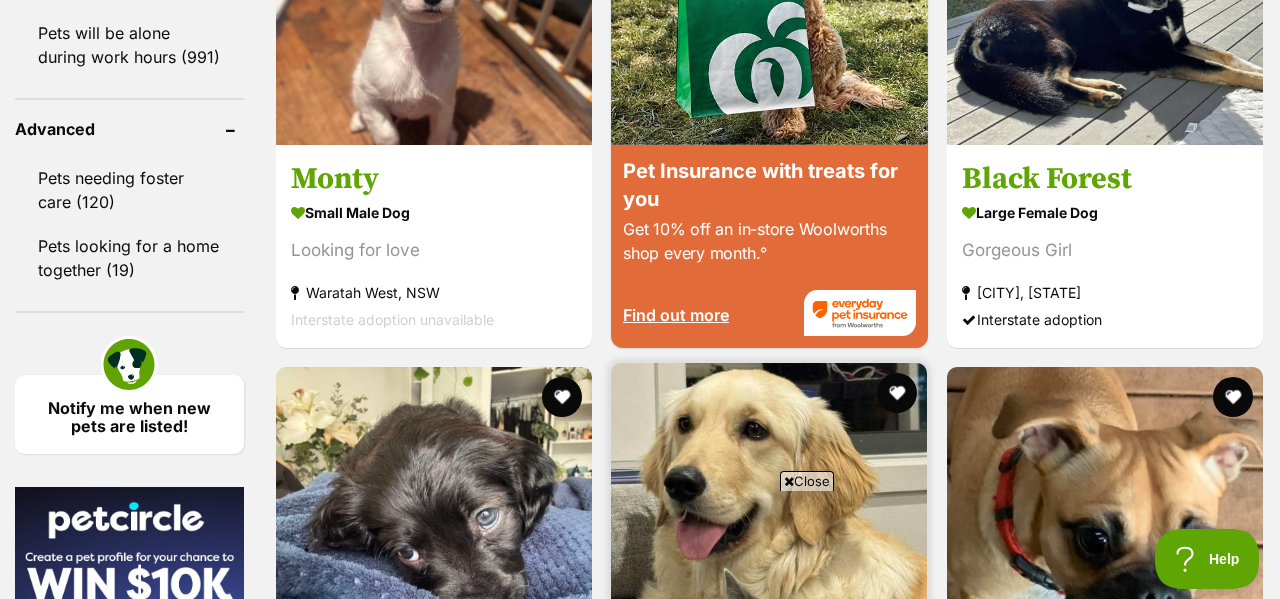 scroll, scrollTop: 2593, scrollLeft: 0, axis: vertical 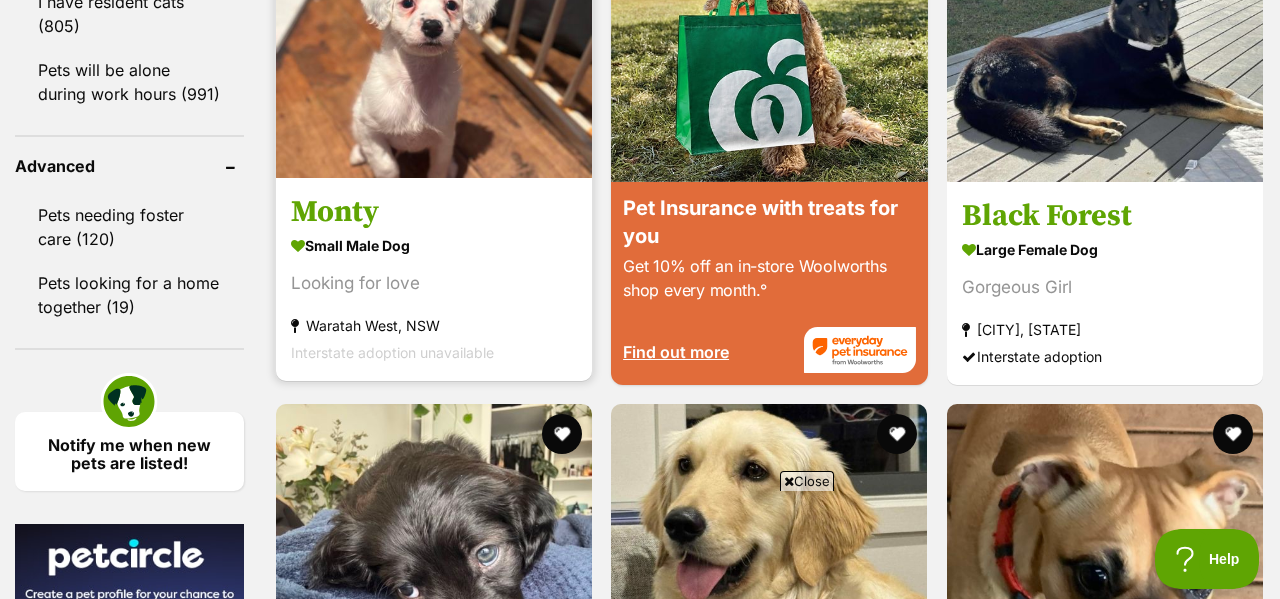 click at bounding box center (434, 20) 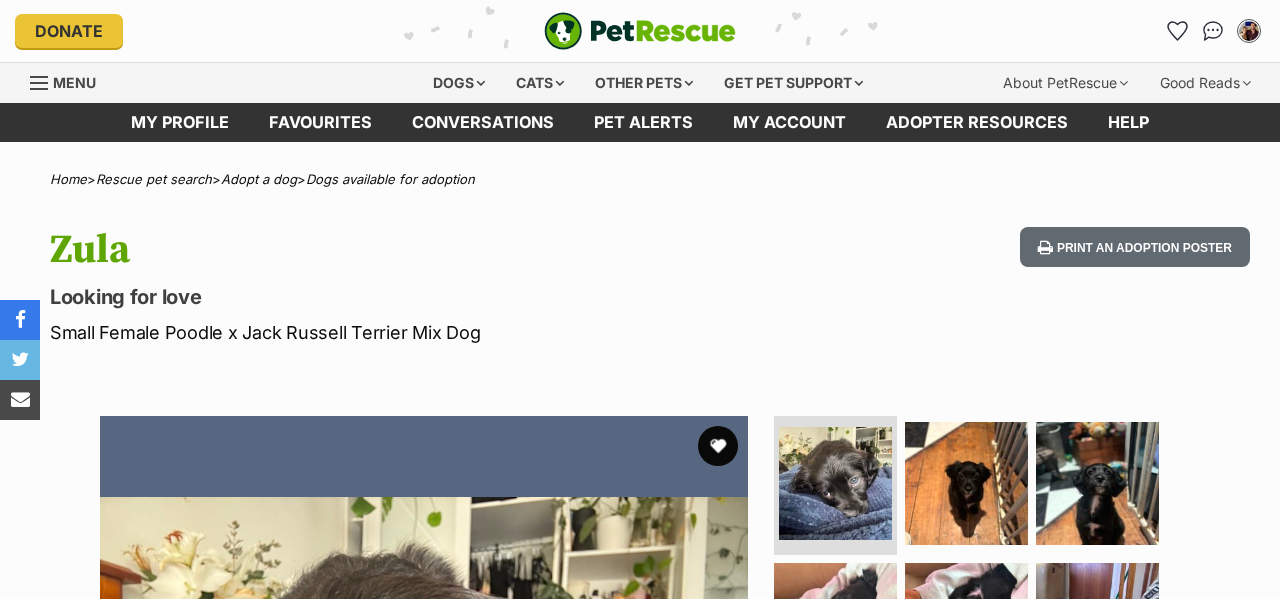 scroll, scrollTop: 0, scrollLeft: 0, axis: both 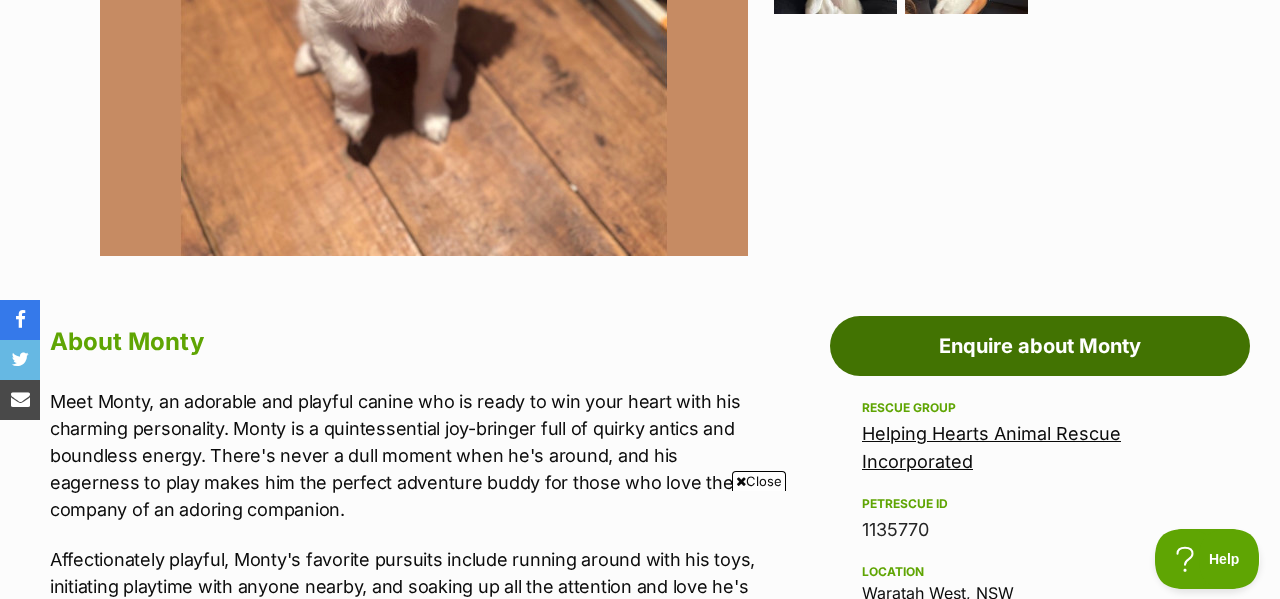 click on "Enquire about Monty" at bounding box center (1040, 346) 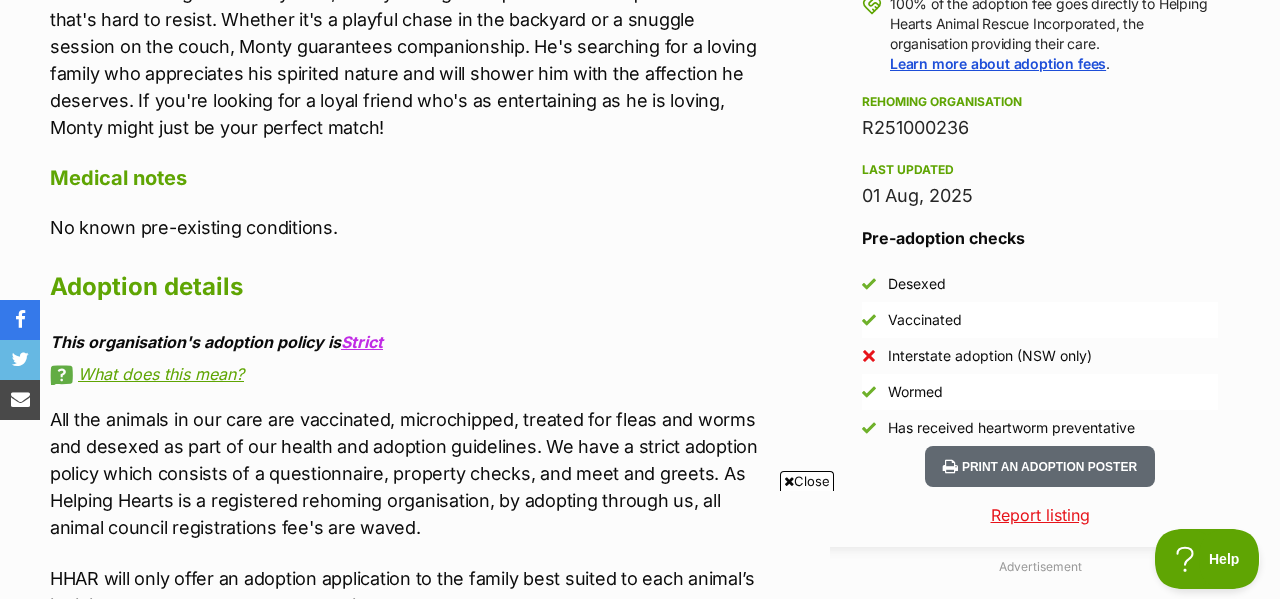 scroll, scrollTop: 1661, scrollLeft: 0, axis: vertical 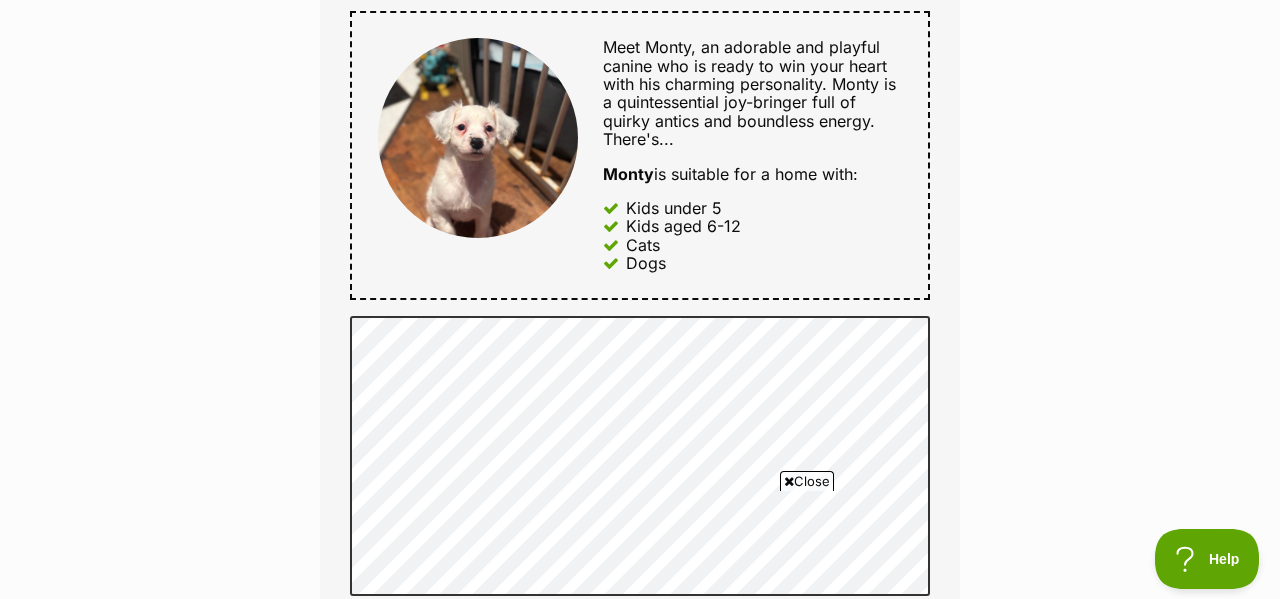 click on "Enquire about  Monty
Full name Toni Hamilton
Email
We require this to be able to send you communications regarding your pet enquiry.
tonihamiltonemail@gmail.com
Phone number United States +1 United Kingdom +44 Afghanistan (‫افغانستان‬‎) +93 Albania (Shqipëri) +355 Algeria (‫الجزائر‬‎) +213 American Samoa +1684 Andorra +376 Angola +244 Anguilla +1264 Antigua and Barbuda +1268 Argentina +54 Armenia (Հայաստան) +374 Aruba +297 Australia +61 Austria (Österreich) +43 Azerbaijan (Azərbaycan) +994 Bahamas +1242 Bahrain (‫البحرين‬‎) +973 Bangladesh (বাংলাদেশ) +880 Barbados +1246 Belarus (Беларусь) +375 Belgium (België) +32 Belize +501 Benin (Bénin) +229 Bermuda +1441 Bhutan (འབྲུག) +975 Bolivia +591 Bosnia and Herzegovina (Босна и Херцеговина) +387 Botswana +267 Brazil (Brasil) +55 British Indian Ocean Territory +246 British Virgin Islands +1284 Brunei +673 +359 Burkina Faso" at bounding box center (640, 466) 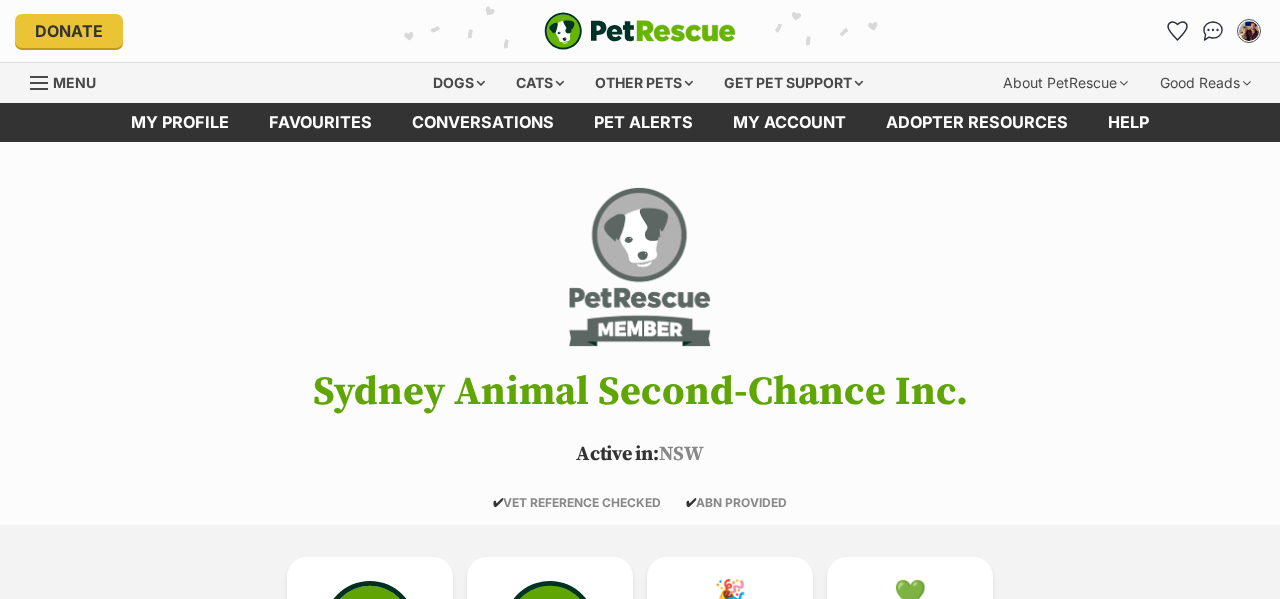 scroll, scrollTop: 0, scrollLeft: 0, axis: both 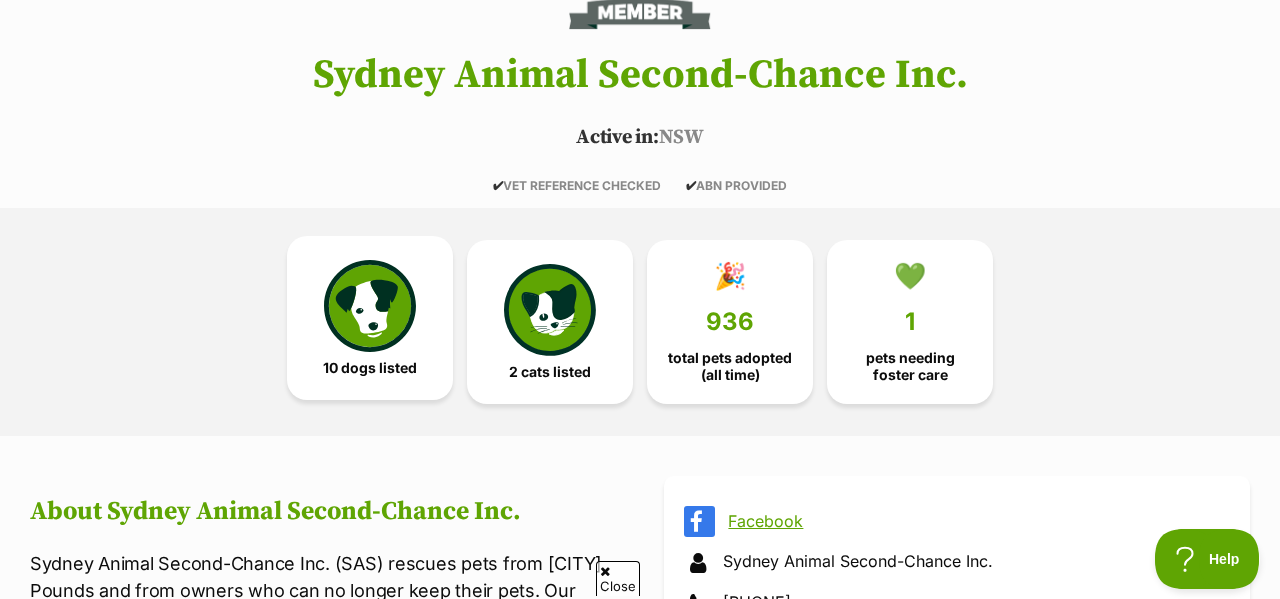 click at bounding box center (370, 306) 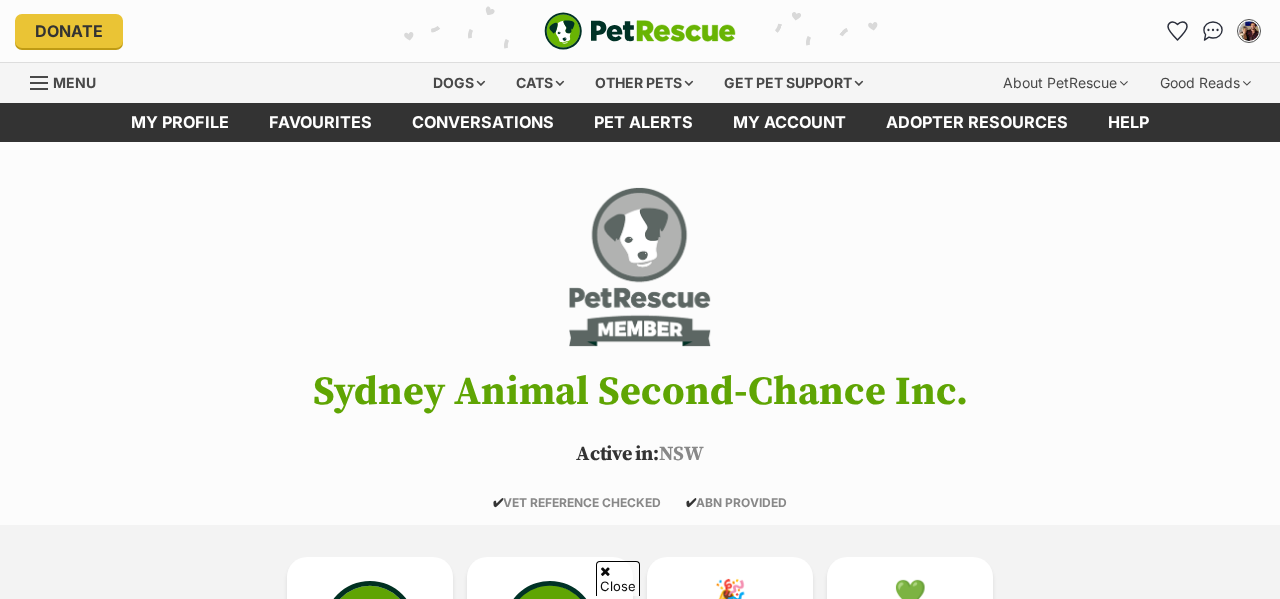 scroll, scrollTop: 997, scrollLeft: 0, axis: vertical 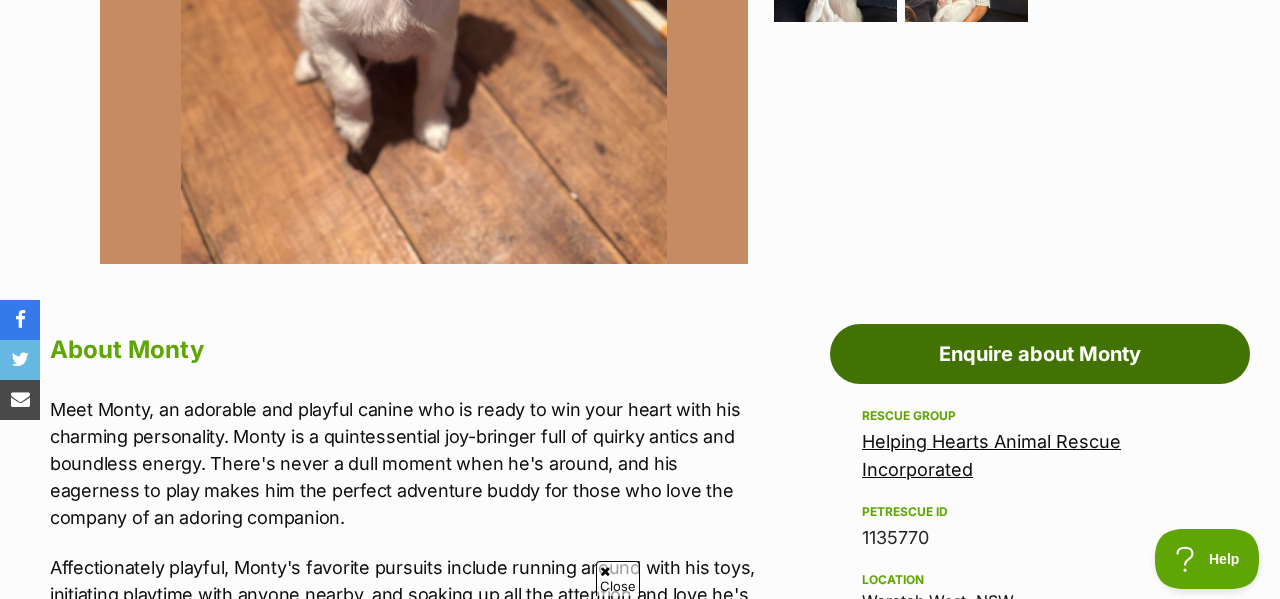 click on "Enquire about Monty" at bounding box center [1040, 354] 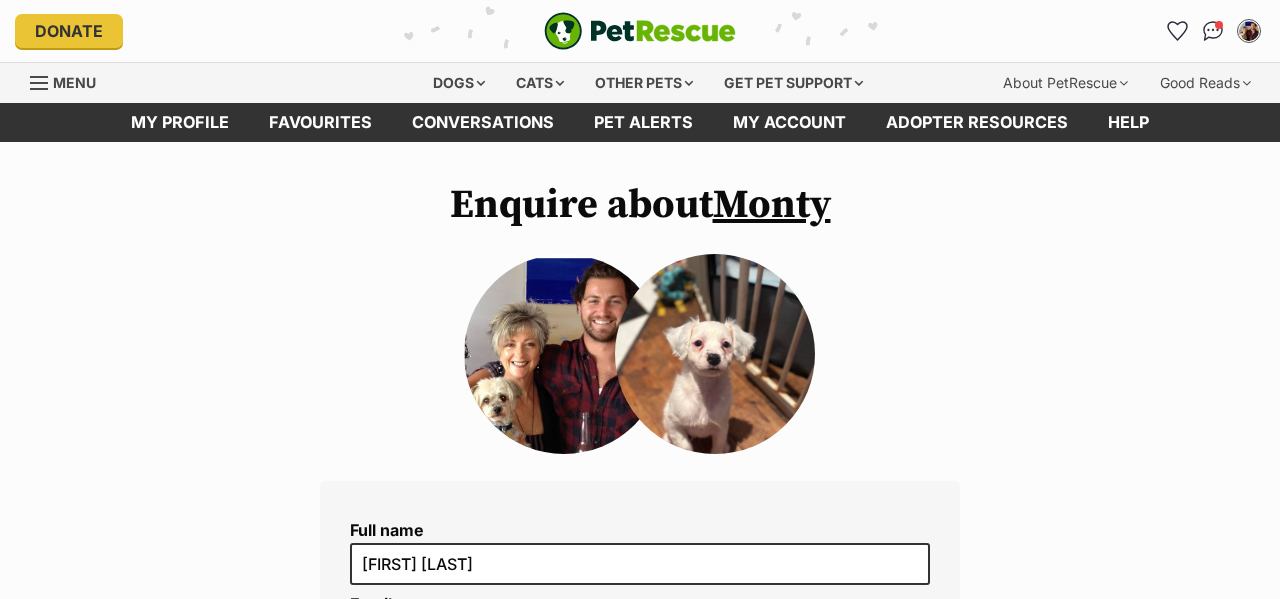 scroll, scrollTop: 0, scrollLeft: 0, axis: both 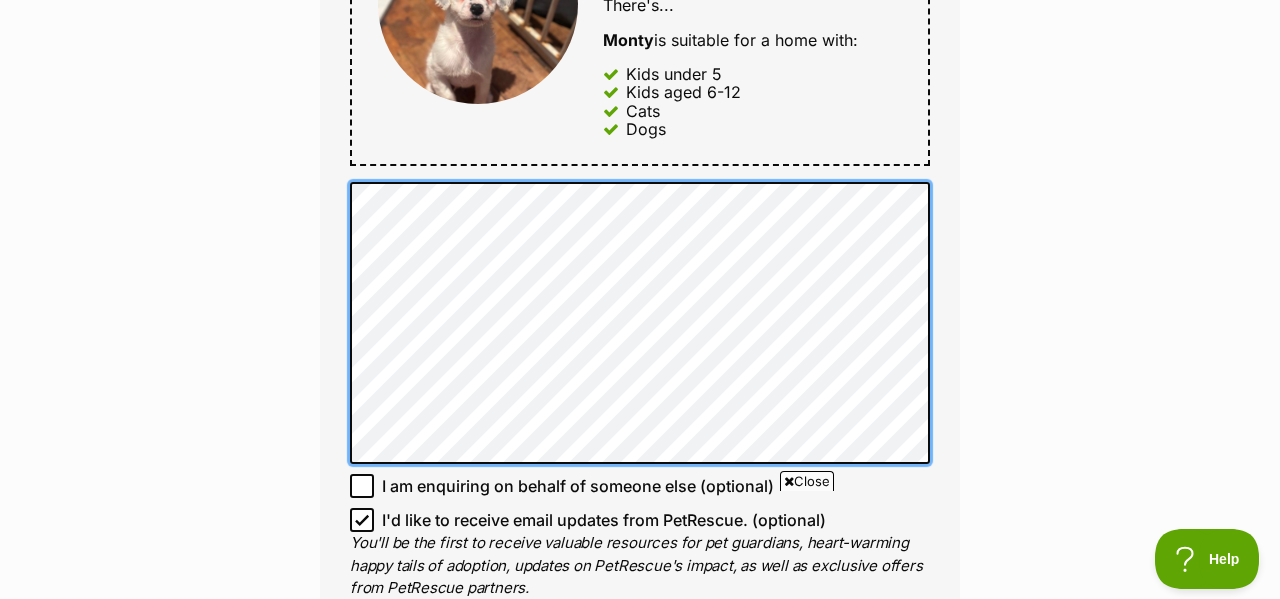click on "Full name Toni Hamilton
Email
We require this to be able to send you communications regarding your pet enquiry.
tonihamiltonemail@gmail.com
Phone number United States +1 United Kingdom +44 Afghanistan (‫افغانستان‬‎) +93 Albania (Shqipëri) +355 Algeria (‫الجزائر‬‎) +213 American Samoa +1684 Andorra +376 Angola +244 Anguilla +1264 Antigua and Barbuda +1268 Argentina +54 Armenia (Հայաստան) +374 Aruba +297 Australia +61 Austria (Österreich) +43 Azerbaijan (Azərbaycan) +994 Bahamas +1242 Bahrain (‫البحرين‬‎) +973 Bangladesh (বাংলাদেশ) +880 Barbados +1246 Belarus (Беларусь) +375 Belgium (België) +32 Belize +501 Benin (Bénin) +229 Bermuda +1441 Bhutan (འབྲུག) +975 Bolivia +591 Bosnia and Herzegovina (Босна и Херцеговина) +387 Botswana +267 Brazil (Brasil) +55 British Indian Ocean Territory +246 British Virgin Islands +1284 Brunei +673 Bulgaria (България) +359 Burkina Faso +226 +257" at bounding box center (640, -1) 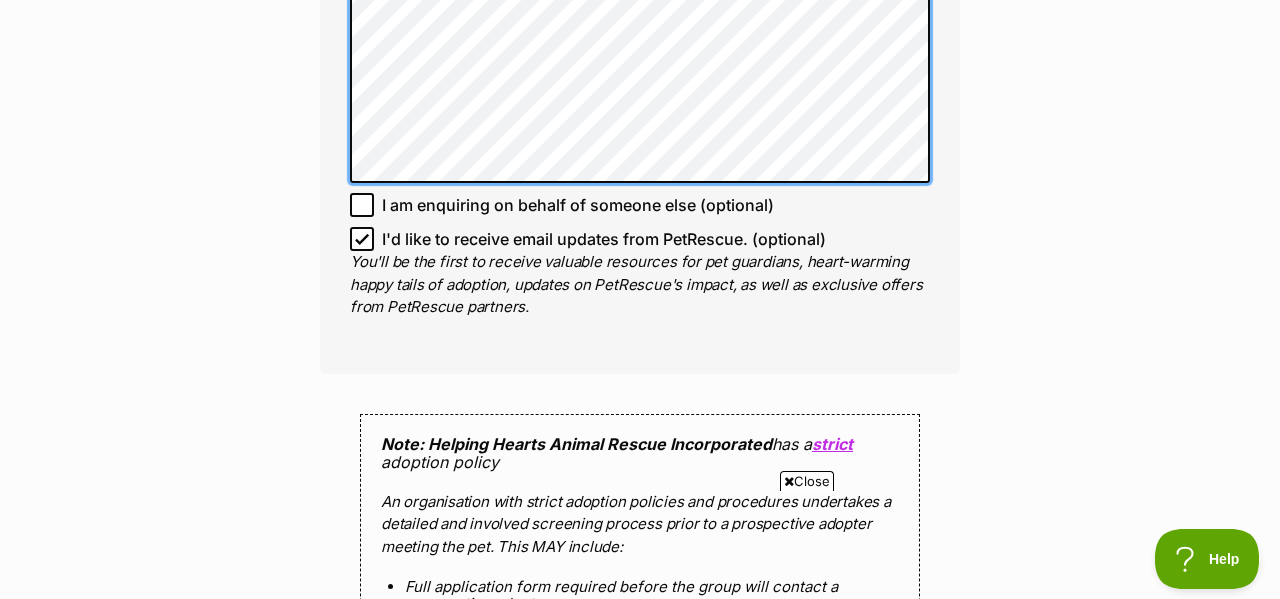scroll, scrollTop: 1412, scrollLeft: 0, axis: vertical 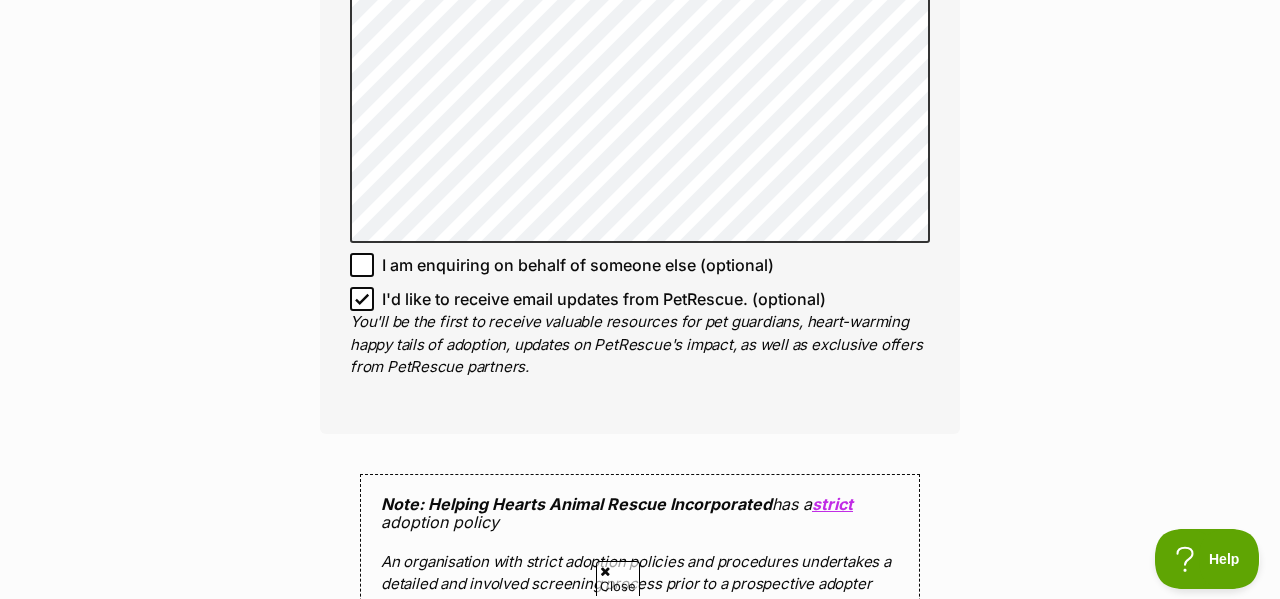 click on "Full name Toni Hamilton
Email
We require this to be able to send you communications regarding your pet enquiry.
tonihamiltonemail@gmail.com
Phone number United States +1 United Kingdom +44 Afghanistan (‫افغانستان‬‎) +93 Albania (Shqipëri) +355 Algeria (‫الجزائر‬‎) +213 American Samoa +1684 Andorra +376 Angola +244 Anguilla +1264 Antigua and Barbuda +1268 Argentina +54 Armenia (Հայաստան) +374 Aruba +297 Australia +61 Austria (Österreich) +43 Azerbaijan (Azərbaycan) +994 Bahamas +1242 Bahrain (‫البحرين‬‎) +973 Bangladesh (বাংলাদেশ) +880 Barbados +1246 Belarus (Беларусь) +375 Belgium (België) +32 Belize +501 Benin (Bénin) +229 Bermuda +1441 Bhutan (འབྲུག) +975 Bolivia +591 Bosnia and Herzegovina (Босна и Херцеговина) +387 Botswana +267 Brazil (Brasil) +55 British Indian Ocean Territory +246 British Virgin Islands +1284 Brunei +673 Bulgaria (България) +359 Burkina Faso +226 +257" at bounding box center (640, -249) 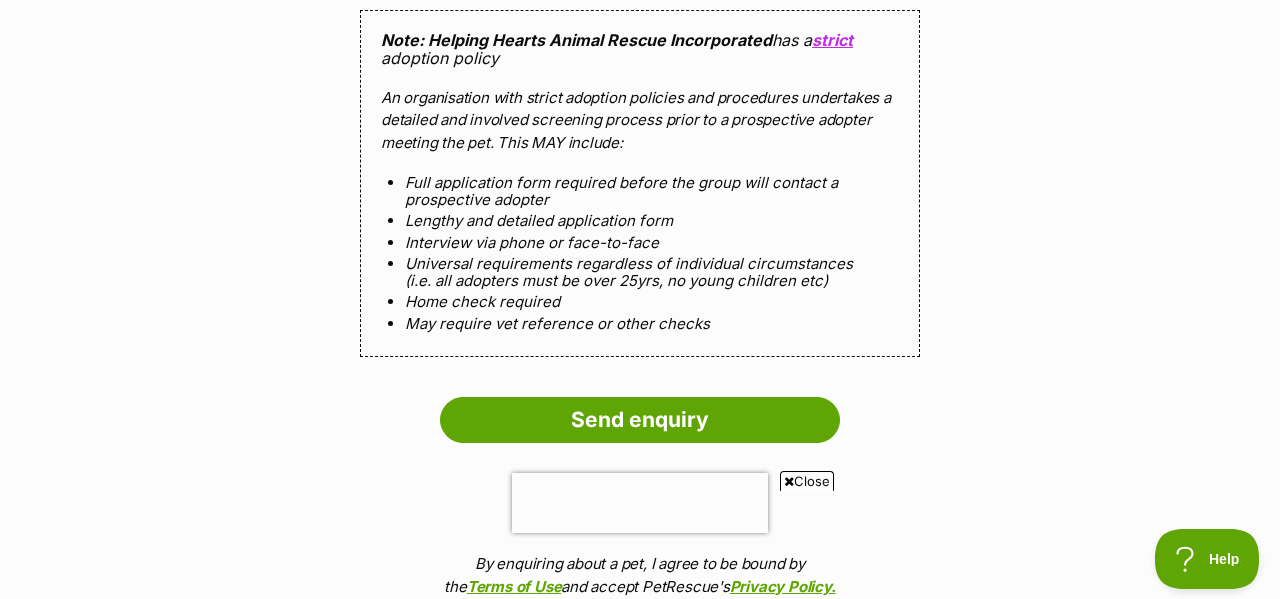 scroll, scrollTop: 1880, scrollLeft: 0, axis: vertical 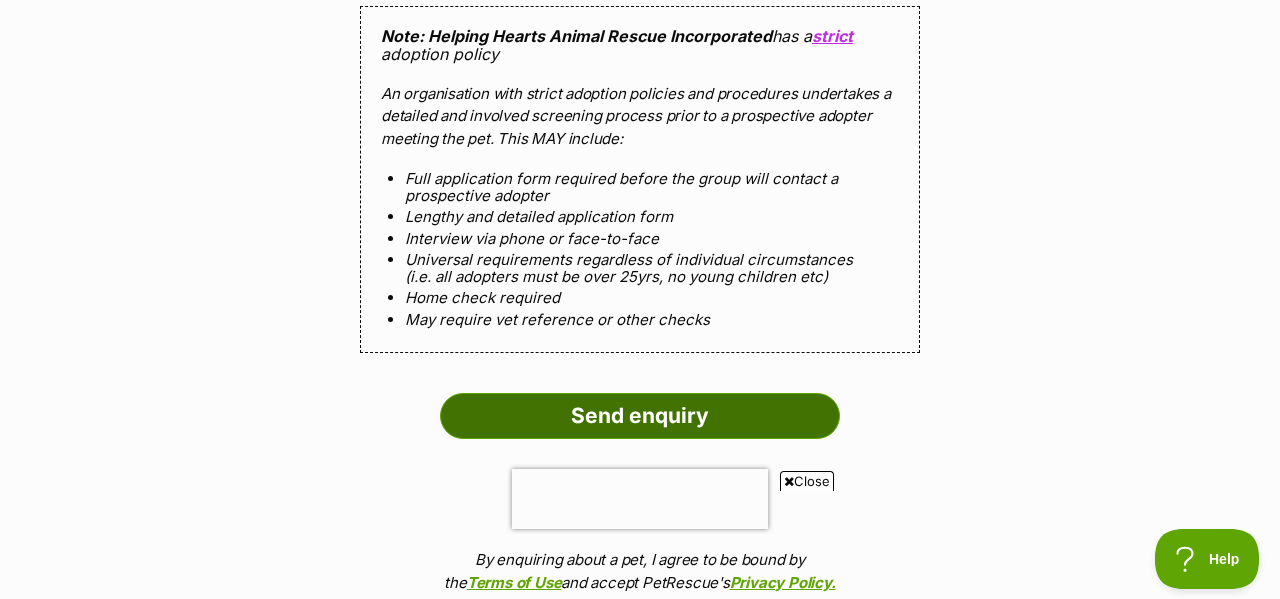 click on "Send enquiry" at bounding box center [640, 416] 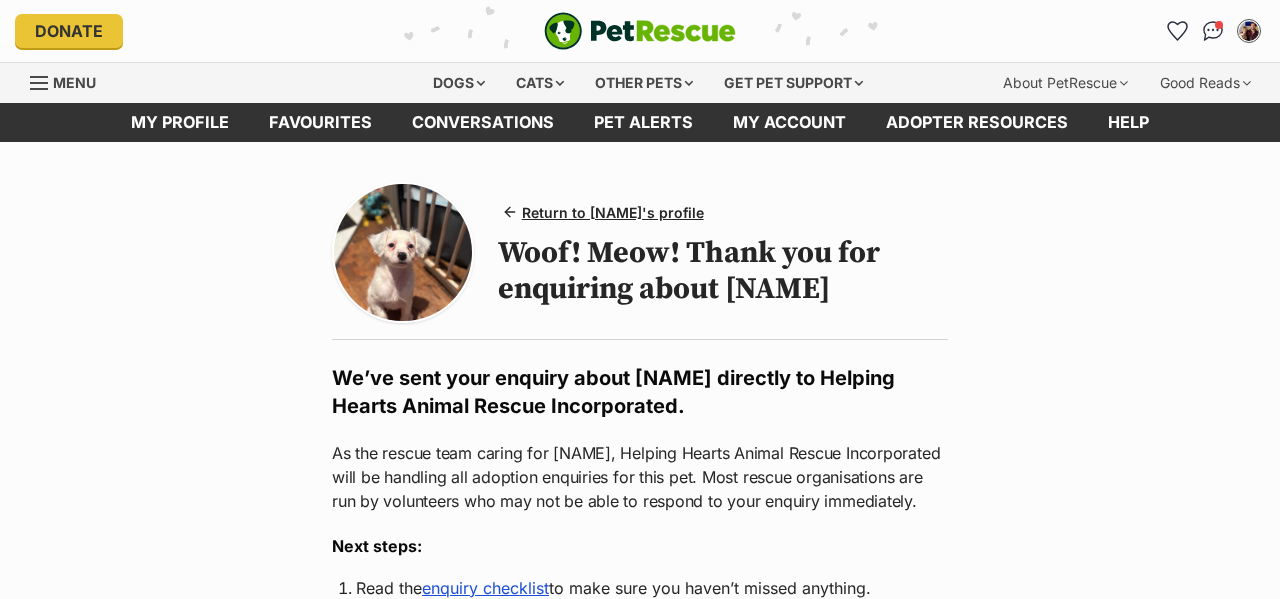 scroll, scrollTop: 0, scrollLeft: 0, axis: both 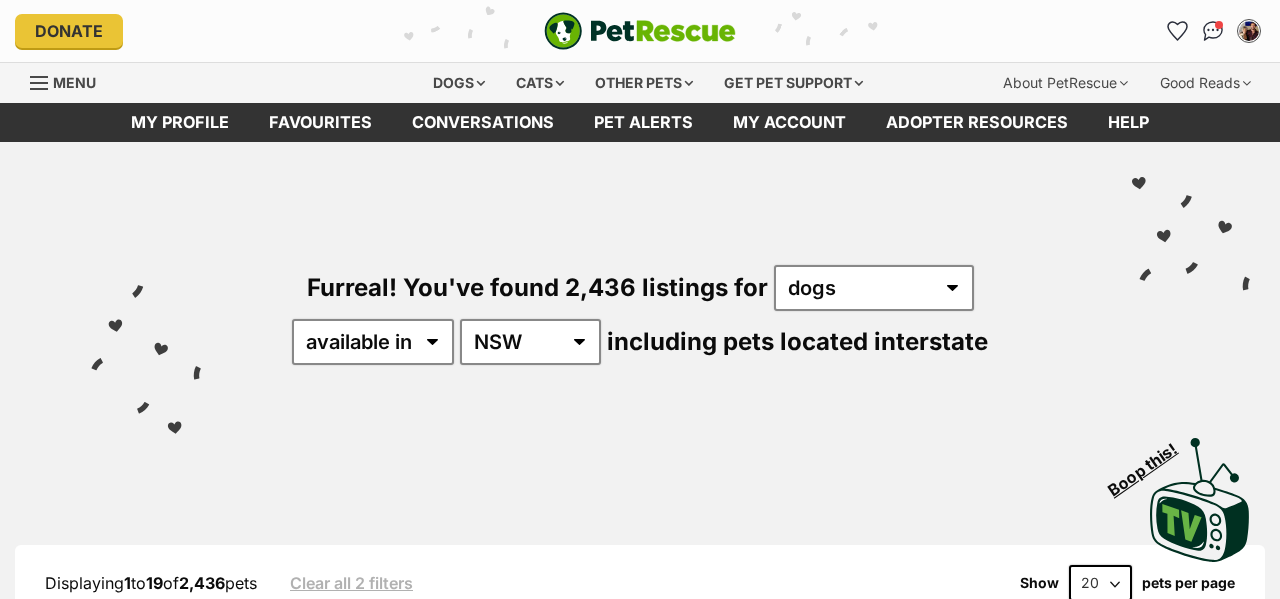 select on "NSW" 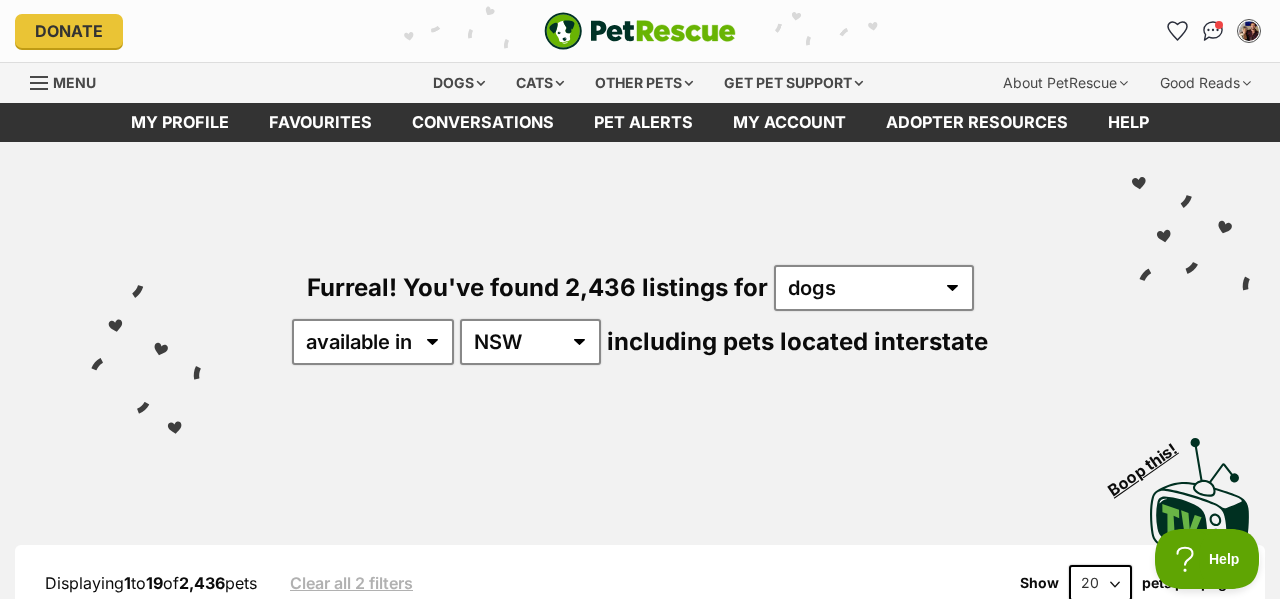 scroll, scrollTop: 0, scrollLeft: 0, axis: both 